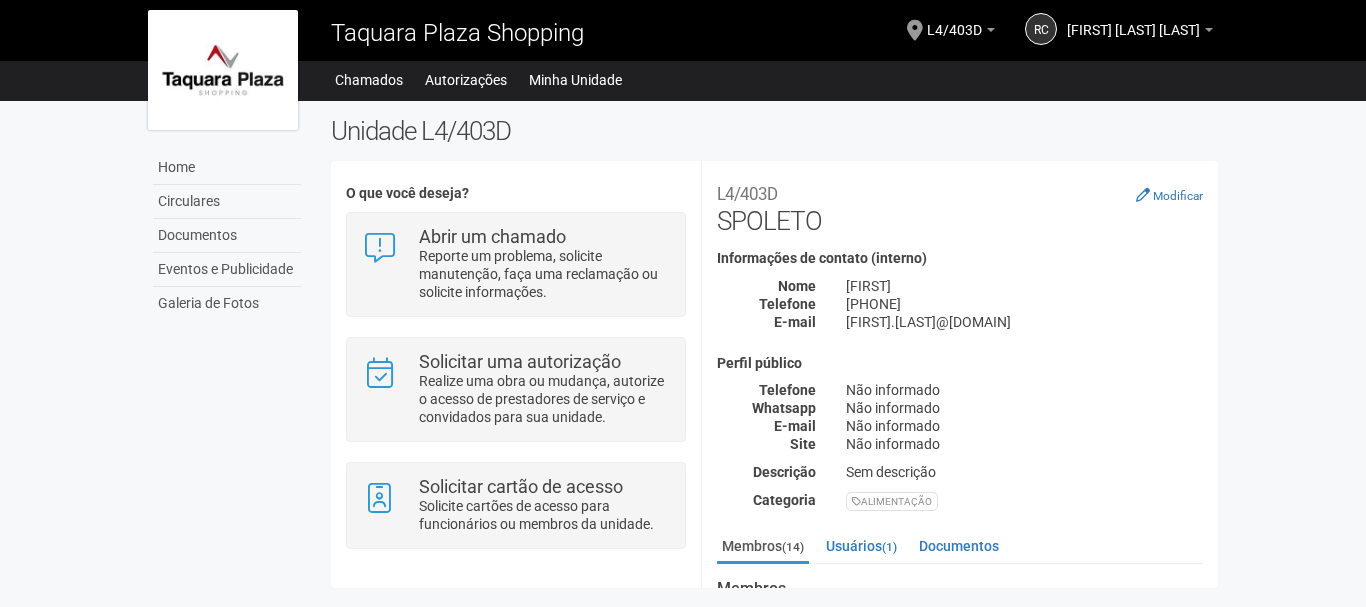 scroll, scrollTop: 0, scrollLeft: 0, axis: both 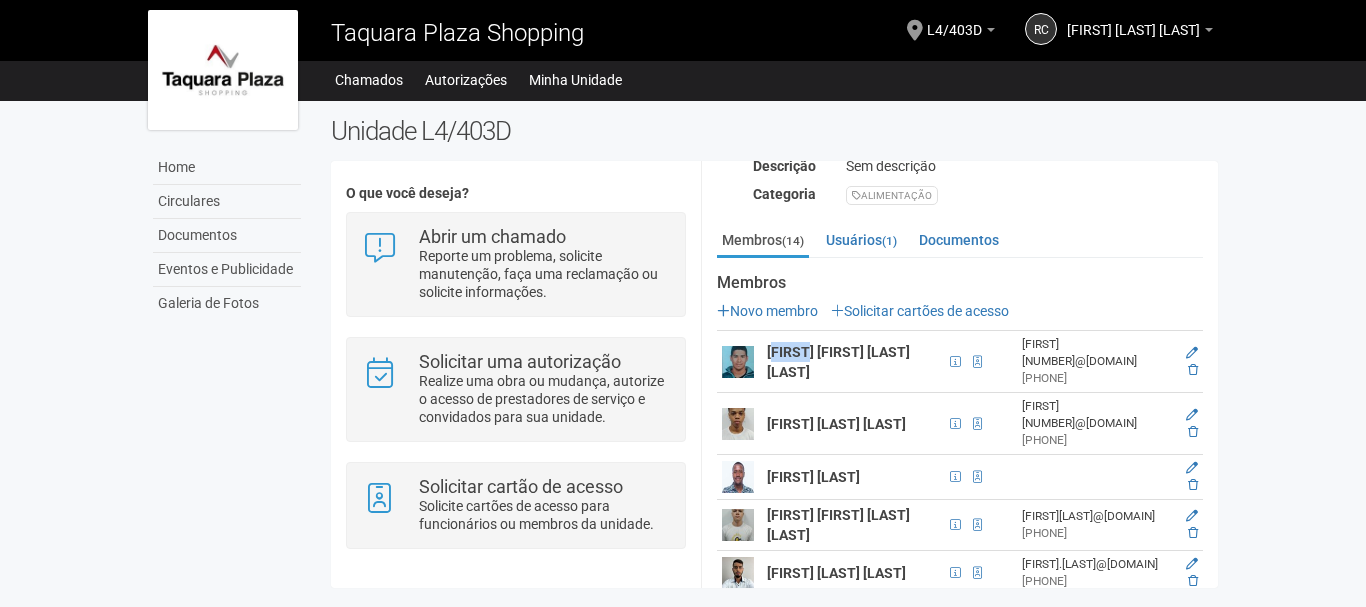 drag, startPoint x: 778, startPoint y: 352, endPoint x: 813, endPoint y: 350, distance: 35.057095 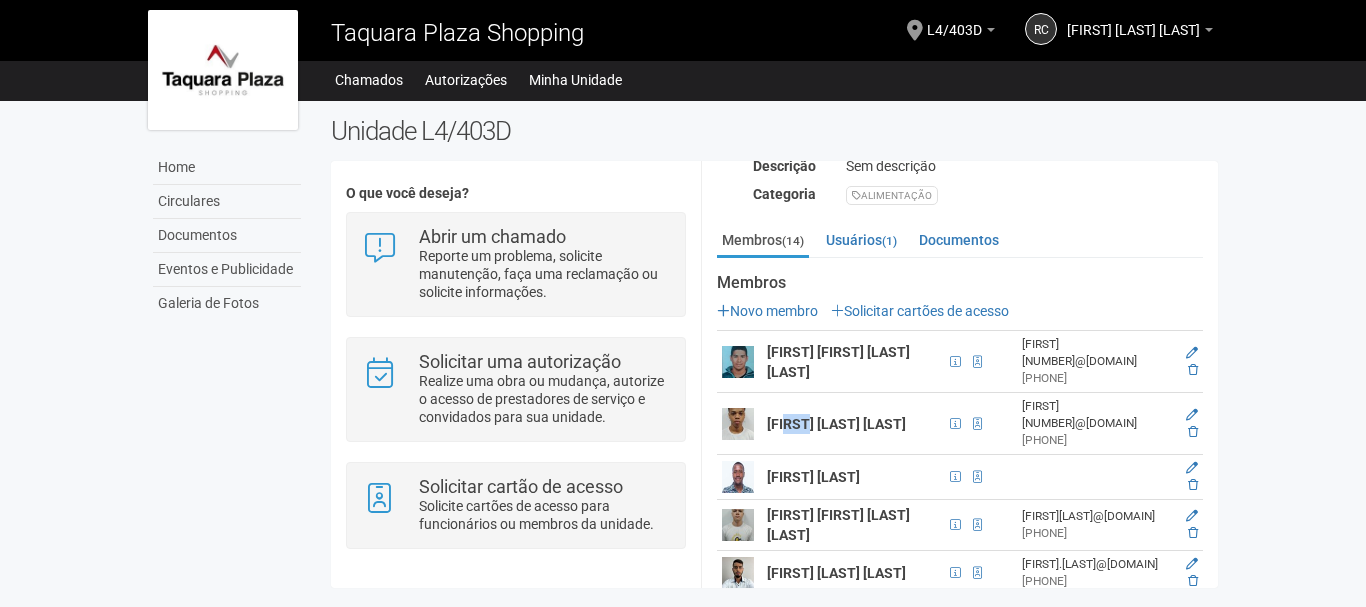 drag, startPoint x: 786, startPoint y: 388, endPoint x: 811, endPoint y: 392, distance: 25.317978 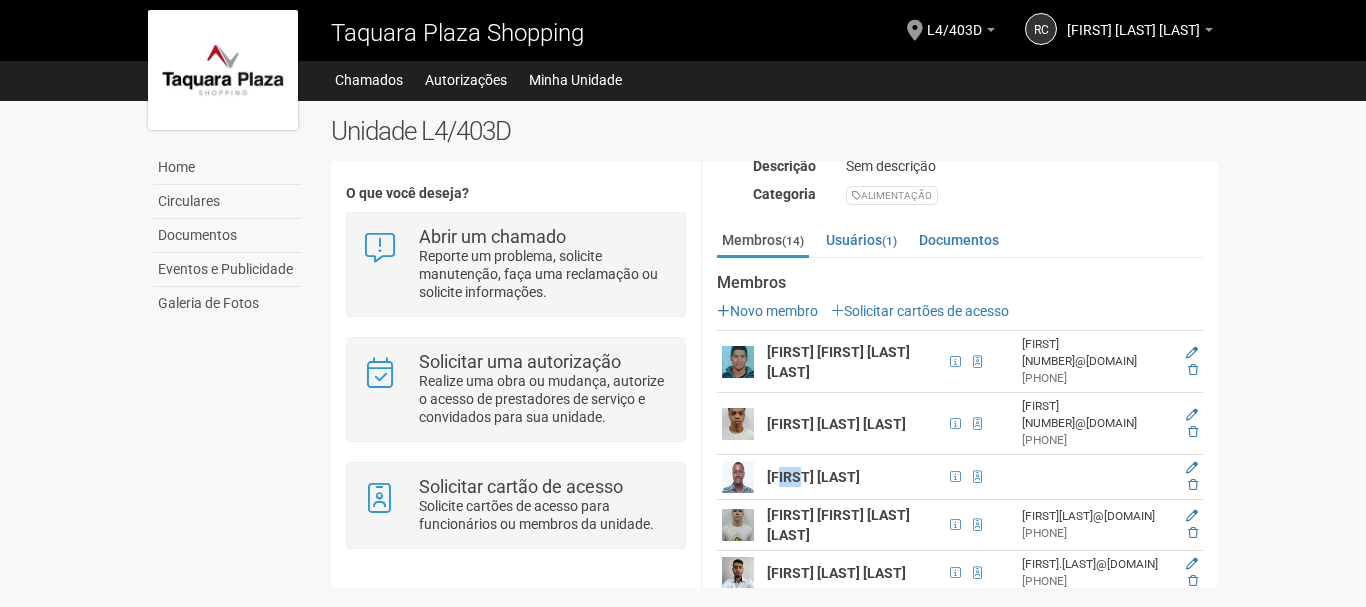 drag, startPoint x: 799, startPoint y: 438, endPoint x: 785, endPoint y: 486, distance: 50 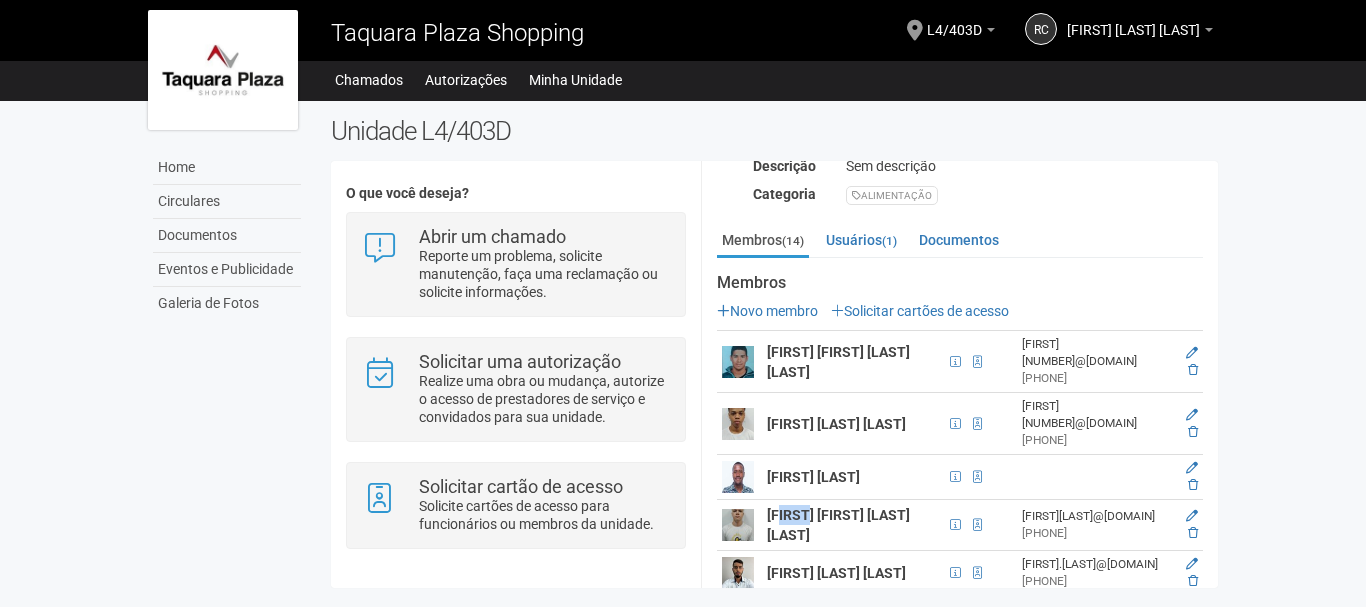 drag, startPoint x: 781, startPoint y: 491, endPoint x: 814, endPoint y: 499, distance: 33.955853 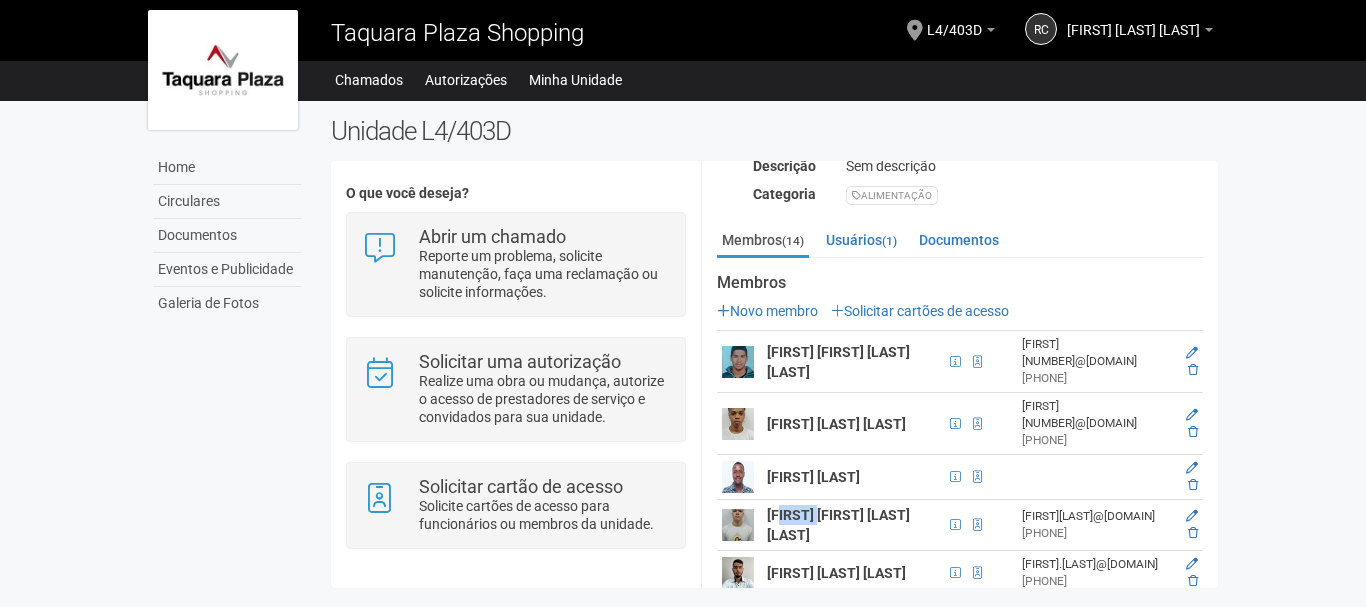 scroll, scrollTop: 406, scrollLeft: 0, axis: vertical 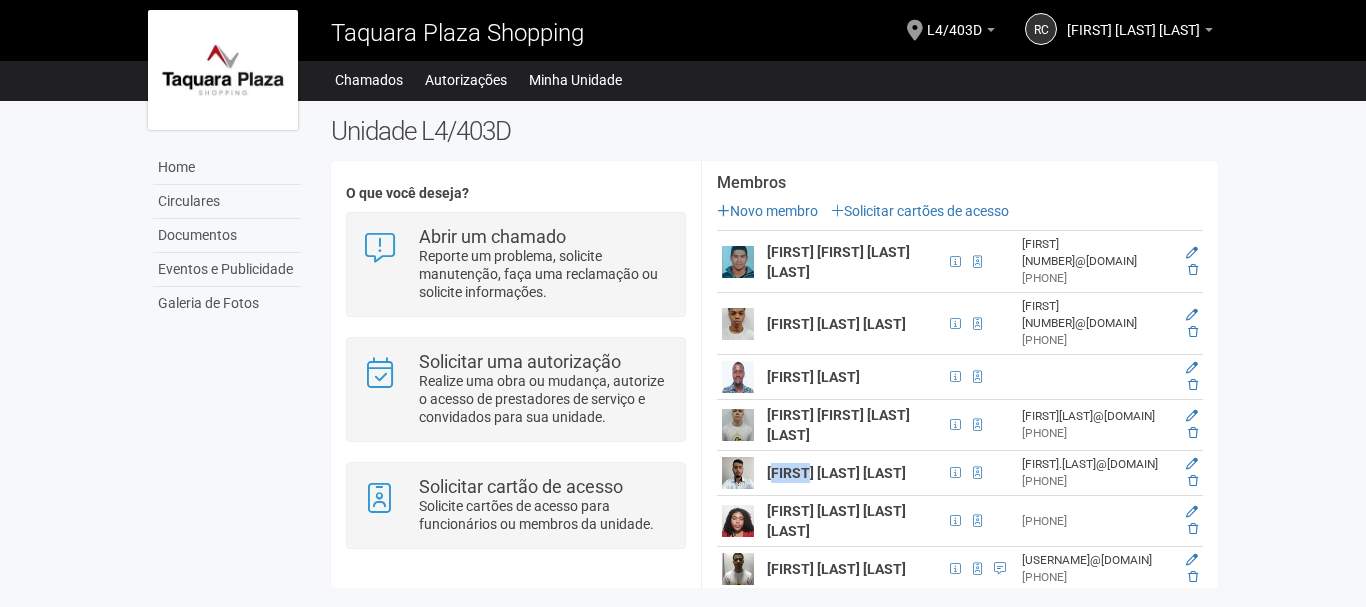 drag, startPoint x: 789, startPoint y: 471, endPoint x: 812, endPoint y: 476, distance: 23.537205 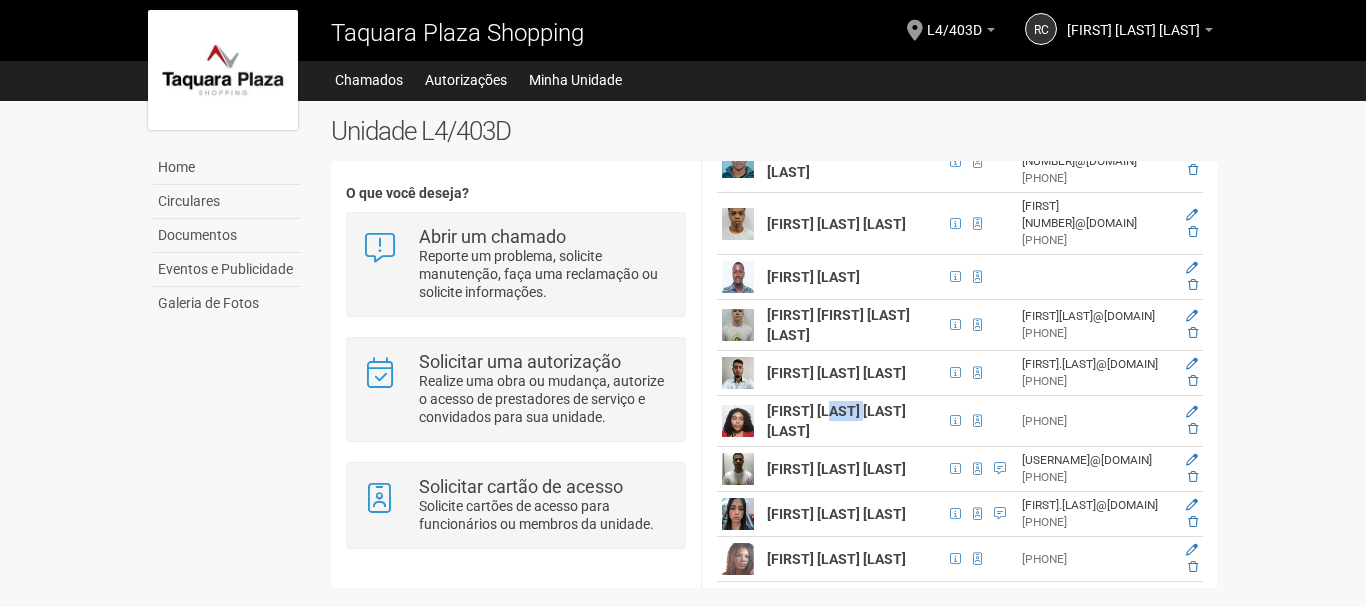 drag, startPoint x: 796, startPoint y: 455, endPoint x: 797, endPoint y: 486, distance: 31.016125 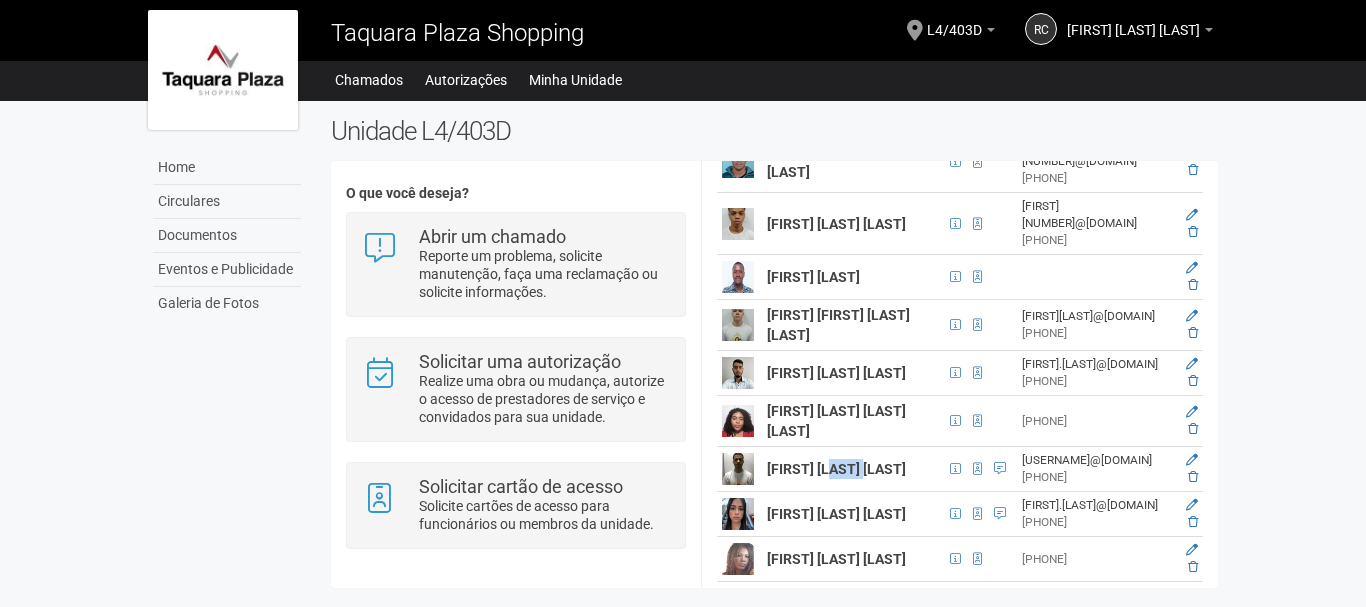 click on "[FIRST] [LAST] de [LAST]" at bounding box center [836, 469] 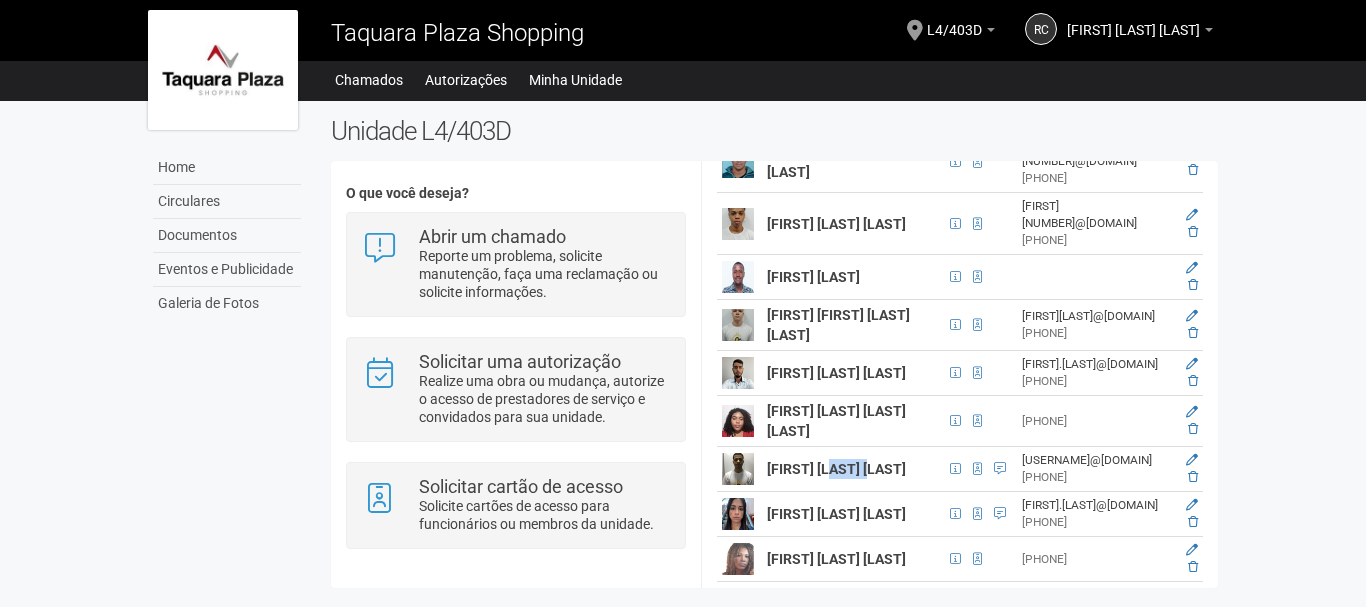 scroll, scrollTop: 706, scrollLeft: 0, axis: vertical 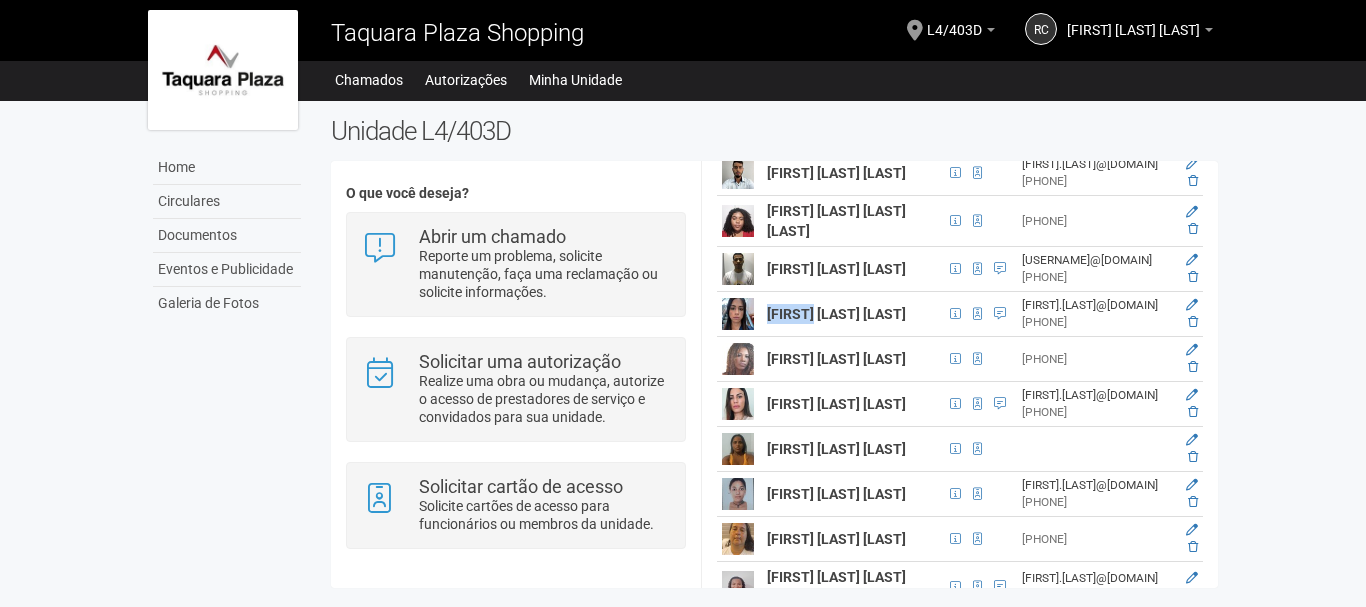 drag, startPoint x: 780, startPoint y: 384, endPoint x: 813, endPoint y: 387, distance: 33.13608 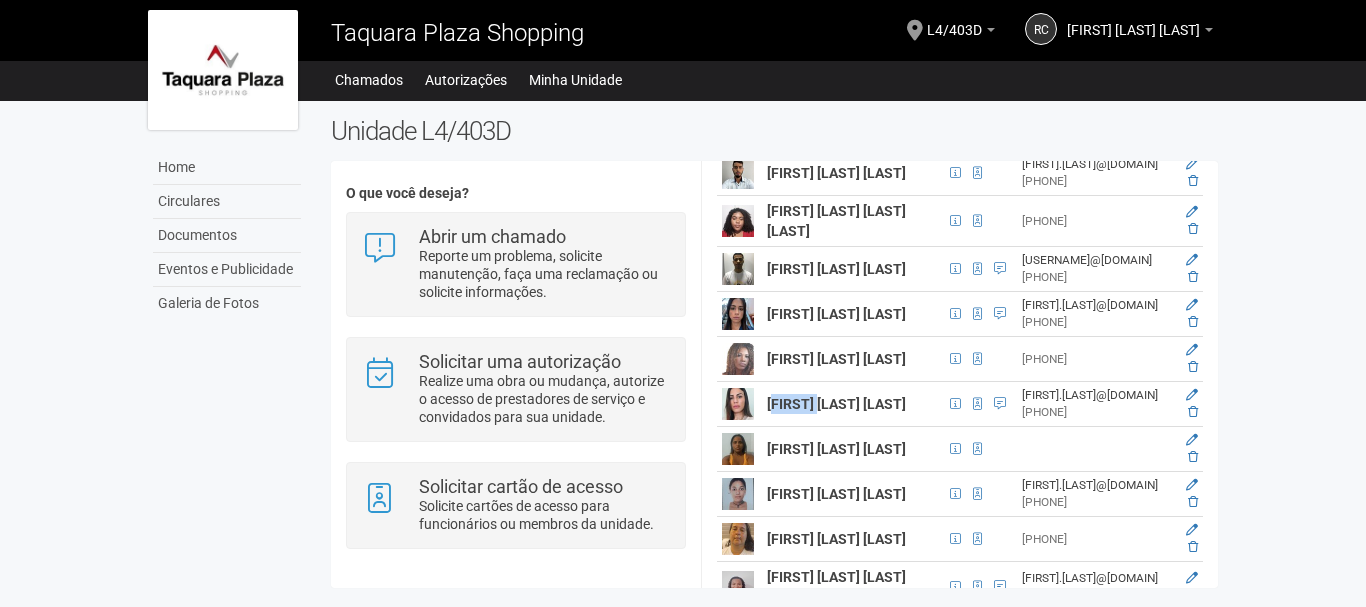 click on "[FIRST] [LAST] do [LAST]" at bounding box center [836, 404] 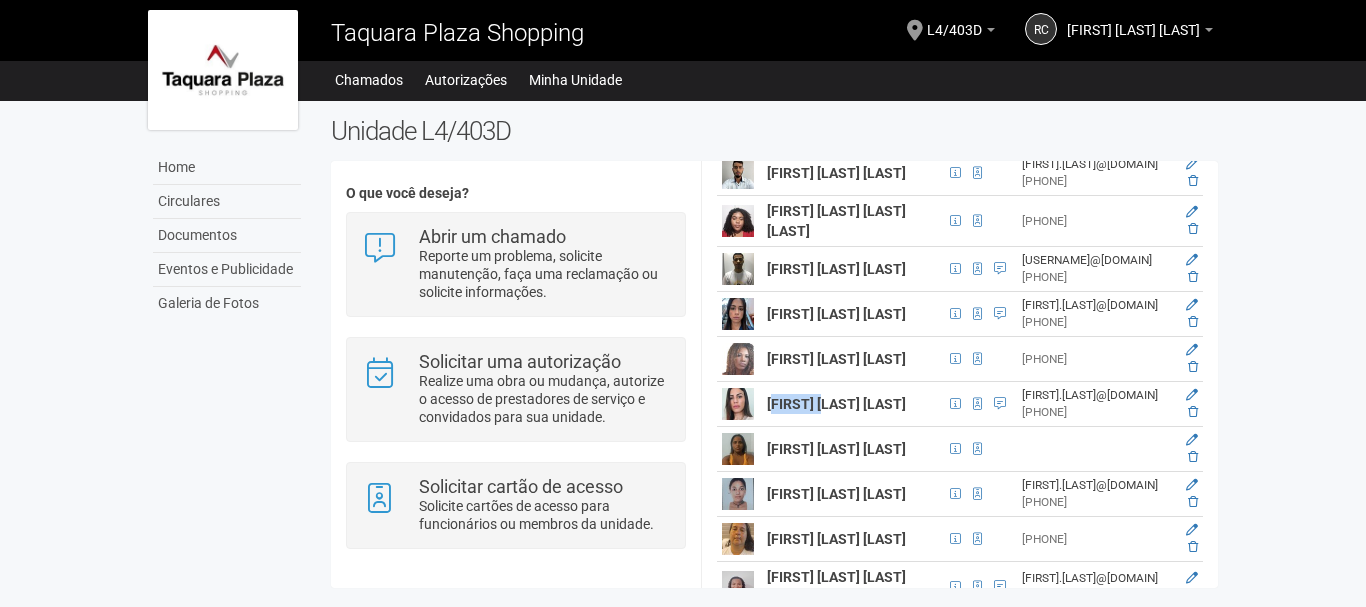 scroll, scrollTop: 806, scrollLeft: 0, axis: vertical 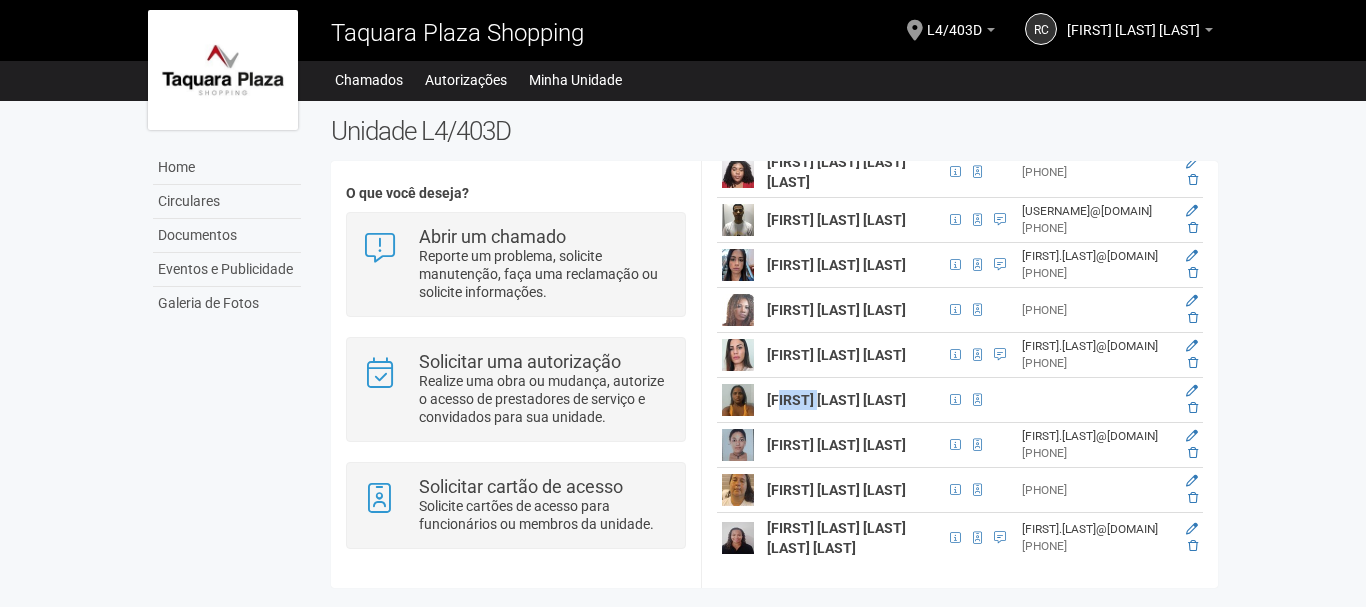 drag, startPoint x: 782, startPoint y: 463, endPoint x: 835, endPoint y: 462, distance: 53.009434 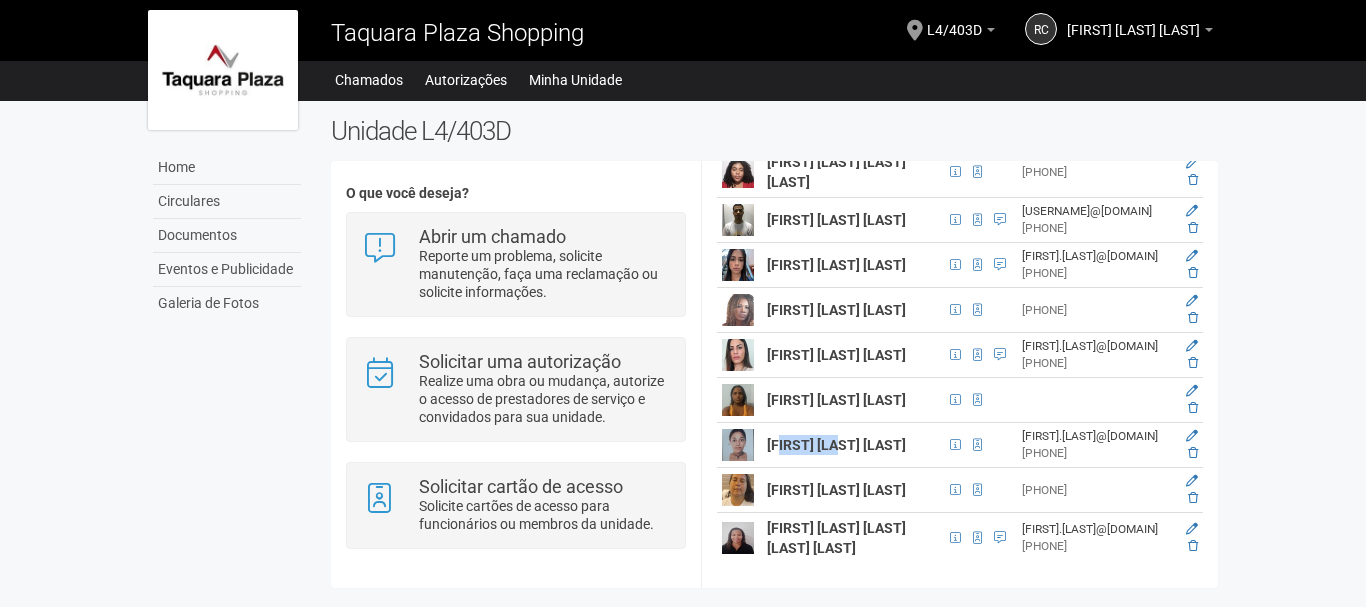 drag, startPoint x: 786, startPoint y: 499, endPoint x: 844, endPoint y: 498, distance: 58.00862 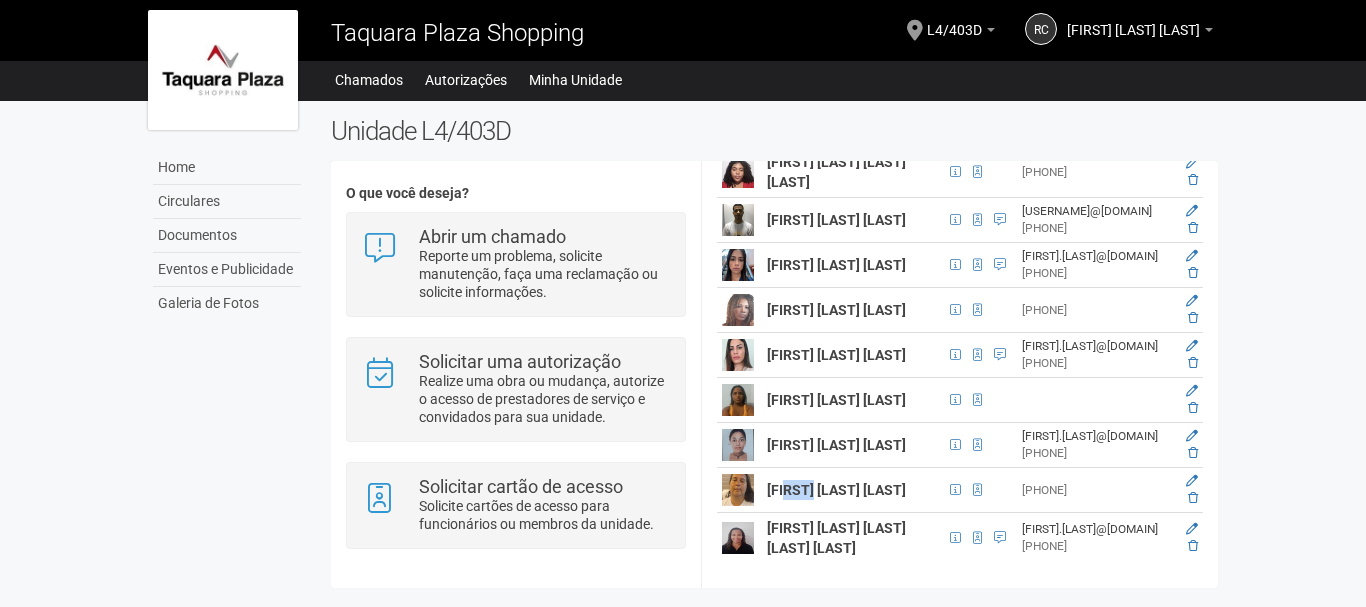 drag, startPoint x: 794, startPoint y: 467, endPoint x: 828, endPoint y: 466, distance: 34.0147 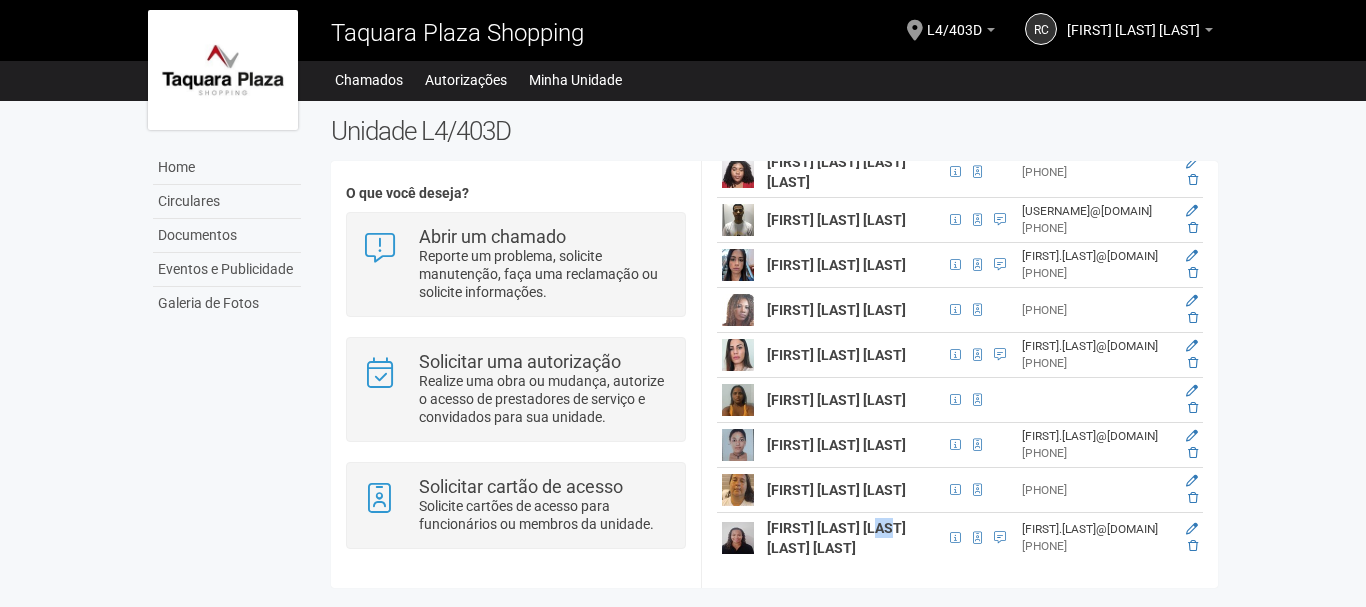 drag, startPoint x: 822, startPoint y: 528, endPoint x: 838, endPoint y: 528, distance: 16 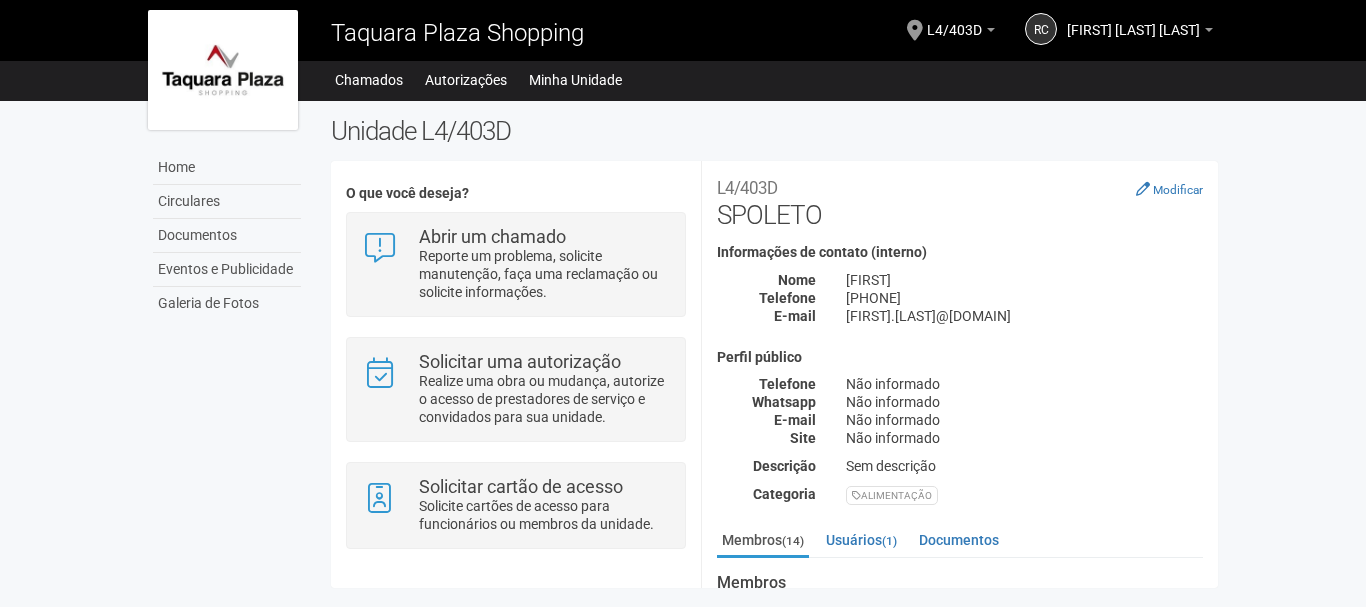 scroll, scrollTop: 206, scrollLeft: 0, axis: vertical 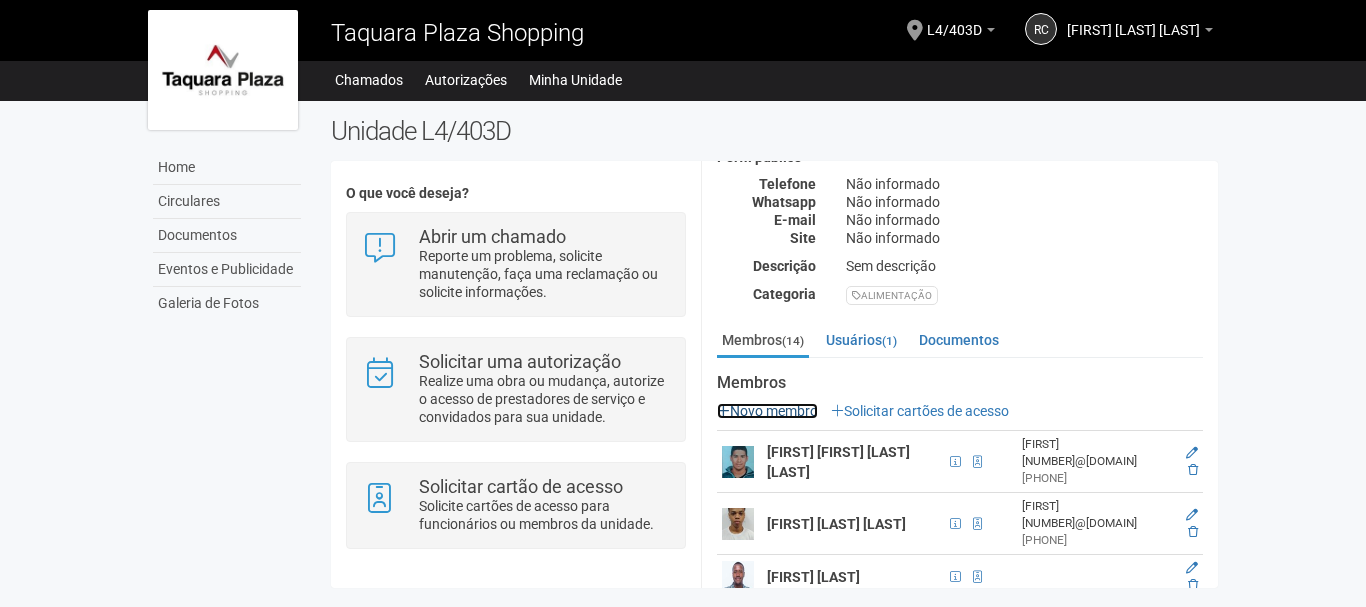 click on "Novo membro" at bounding box center [767, 411] 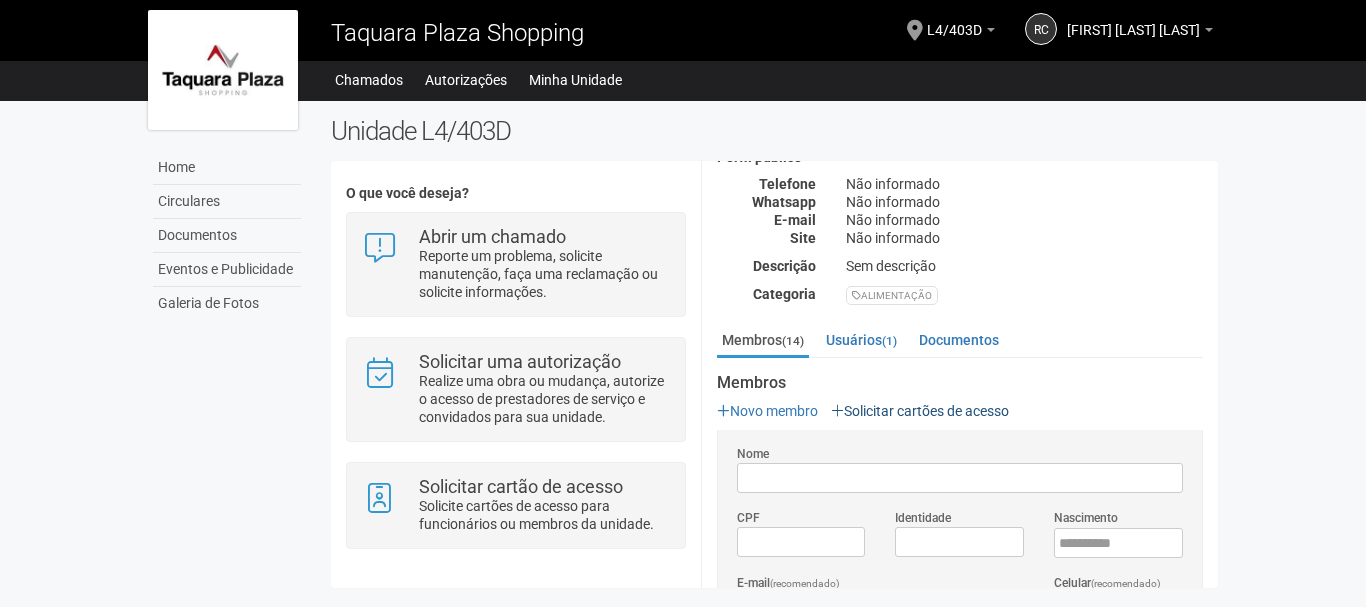 scroll, scrollTop: 0, scrollLeft: 0, axis: both 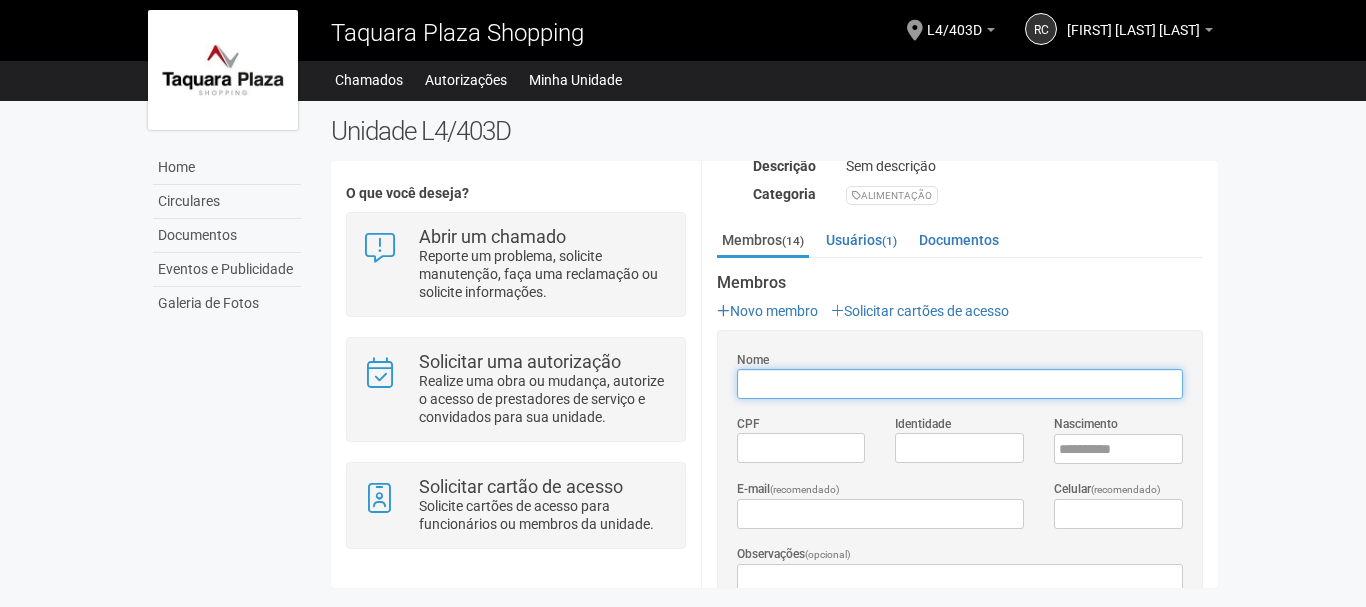 paste on "**********" 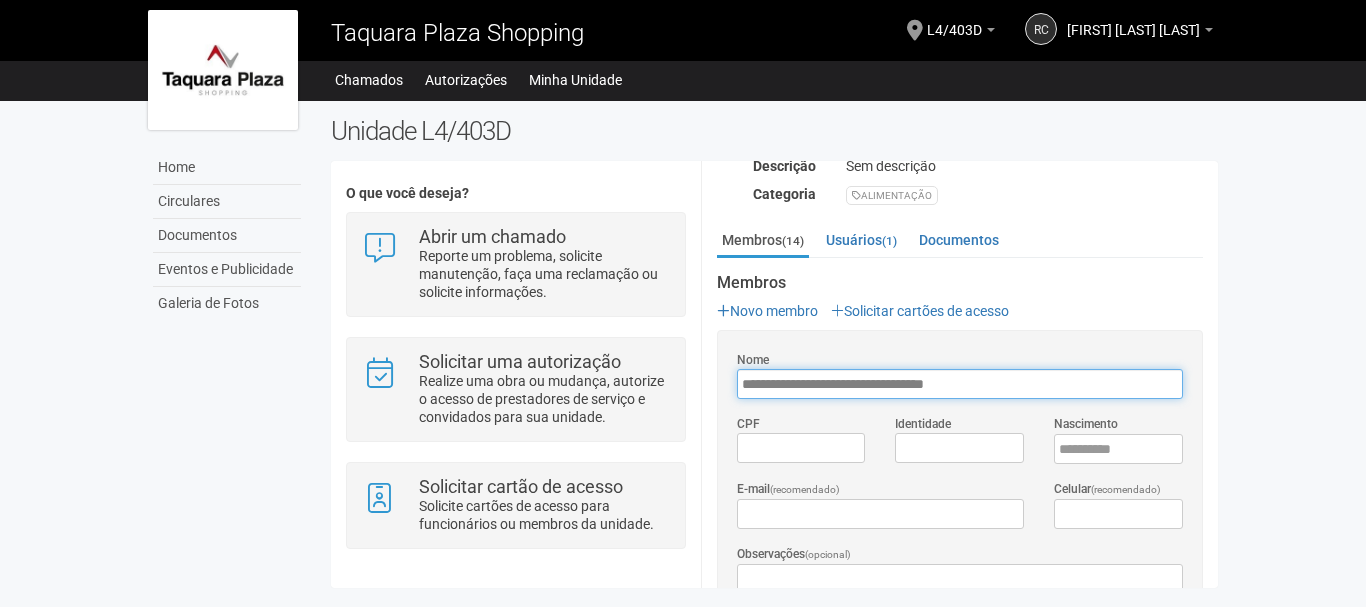 type on "**********" 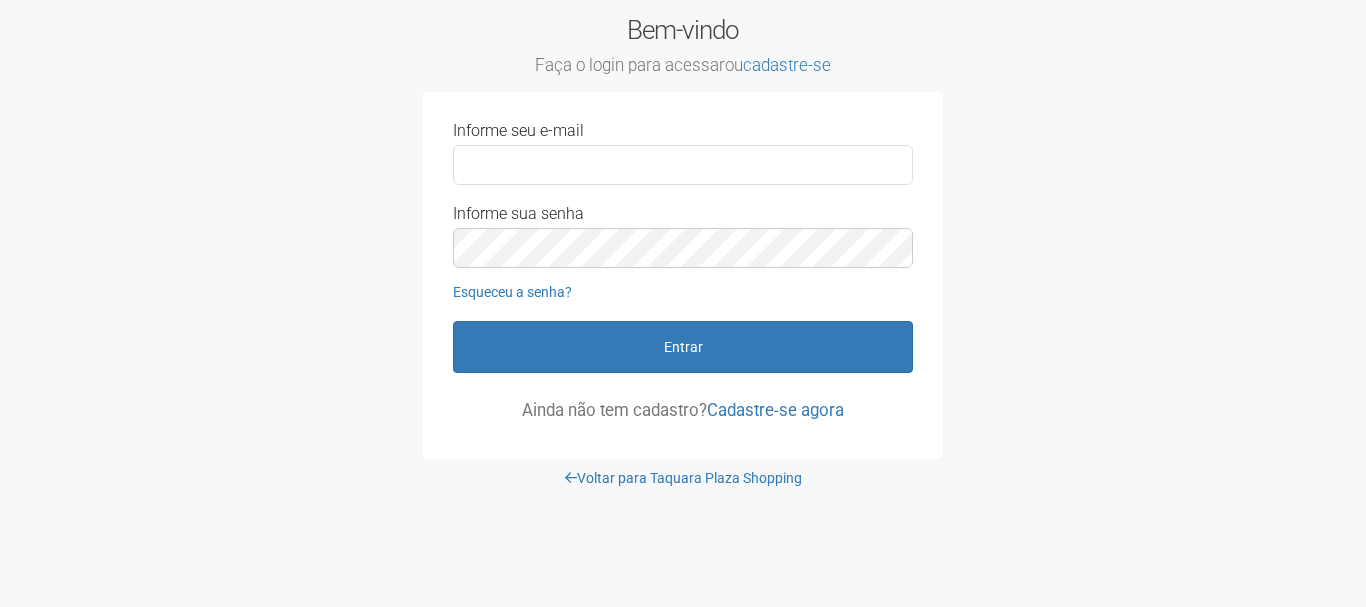 scroll, scrollTop: 0, scrollLeft: 0, axis: both 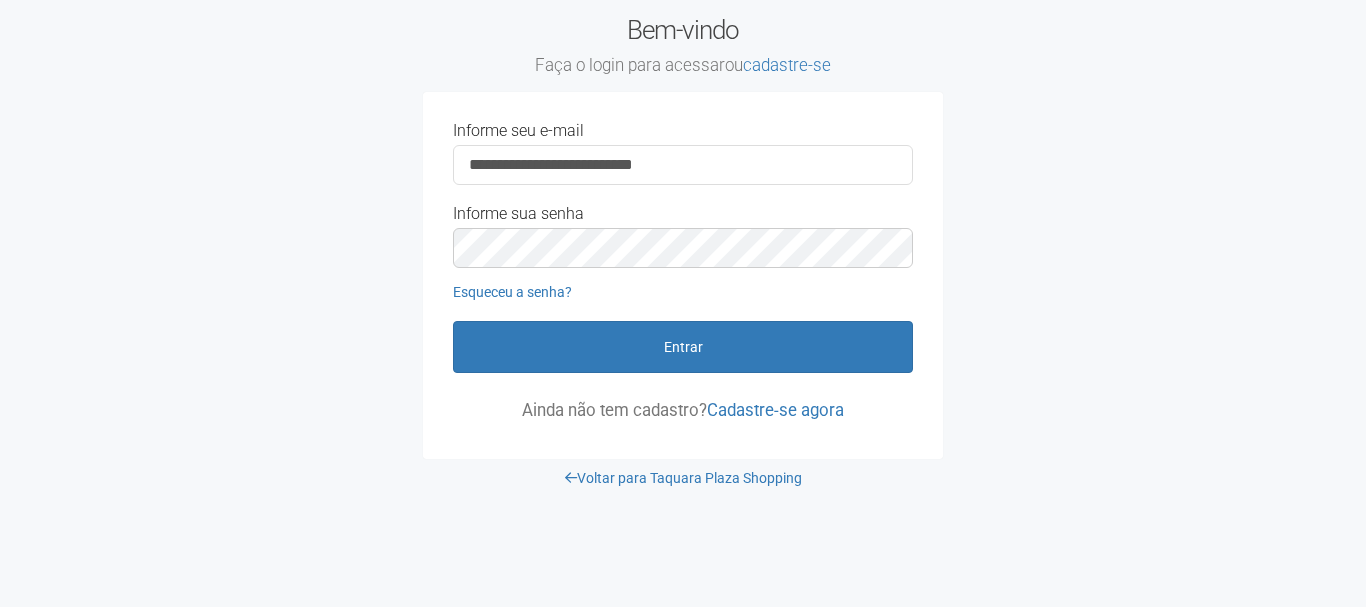 click on "**********" at bounding box center [683, 270] 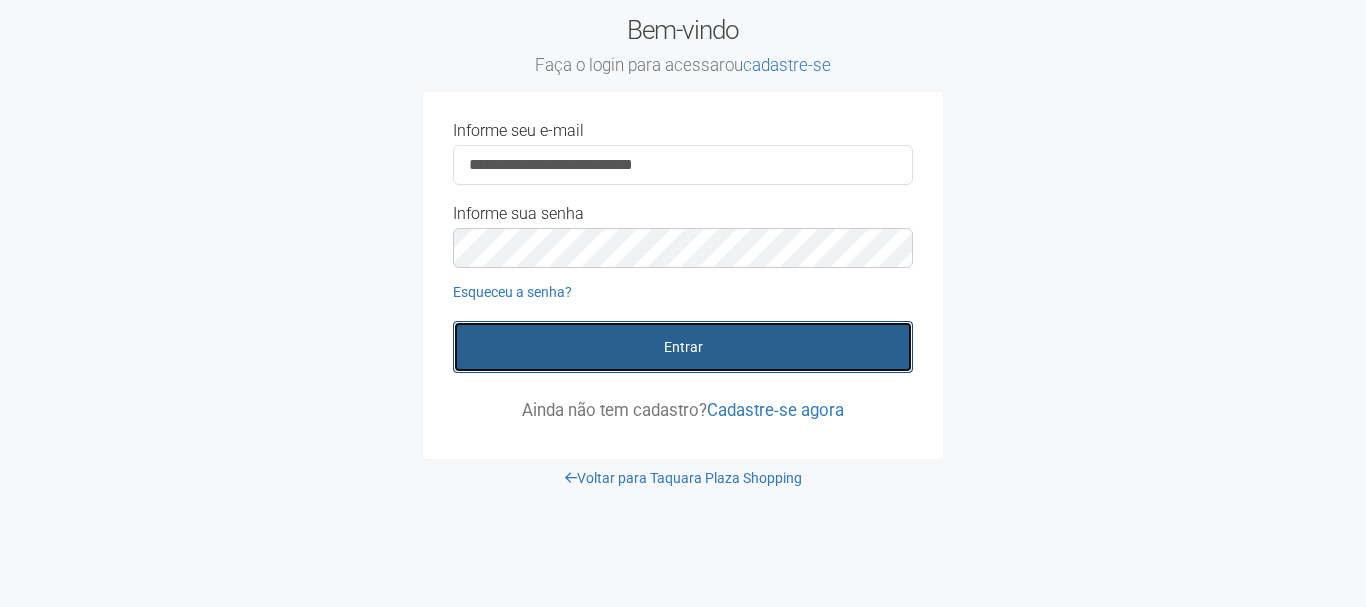click on "Entrar" at bounding box center (683, 347) 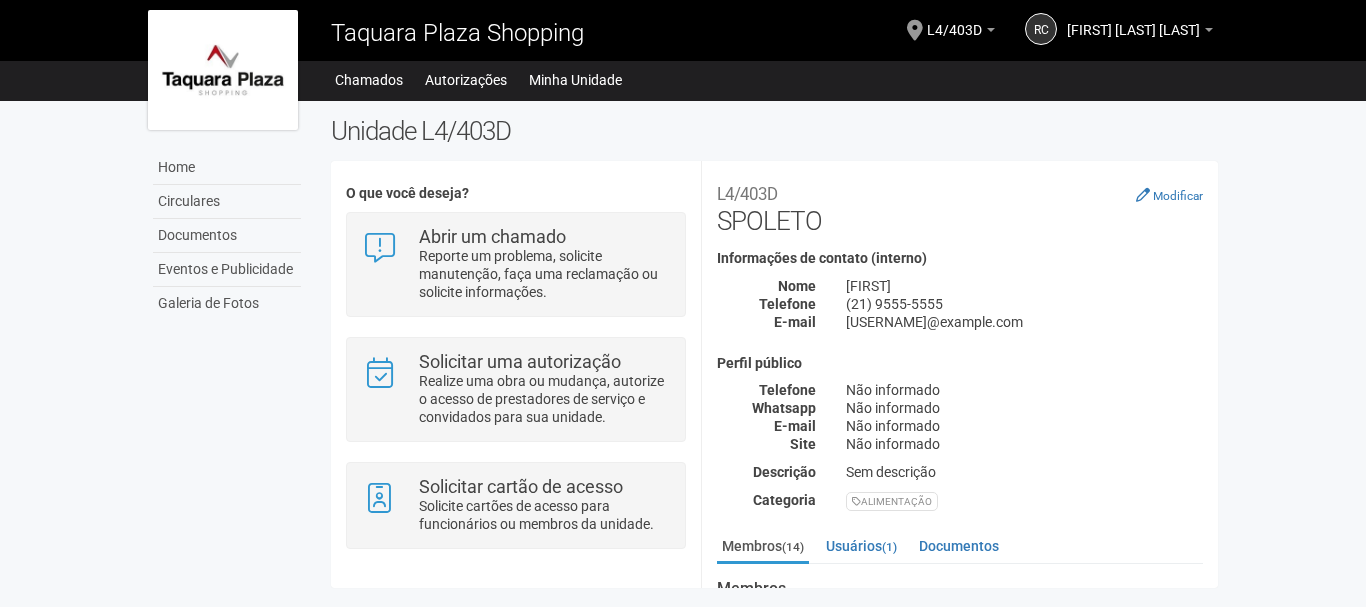 scroll, scrollTop: 0, scrollLeft: 0, axis: both 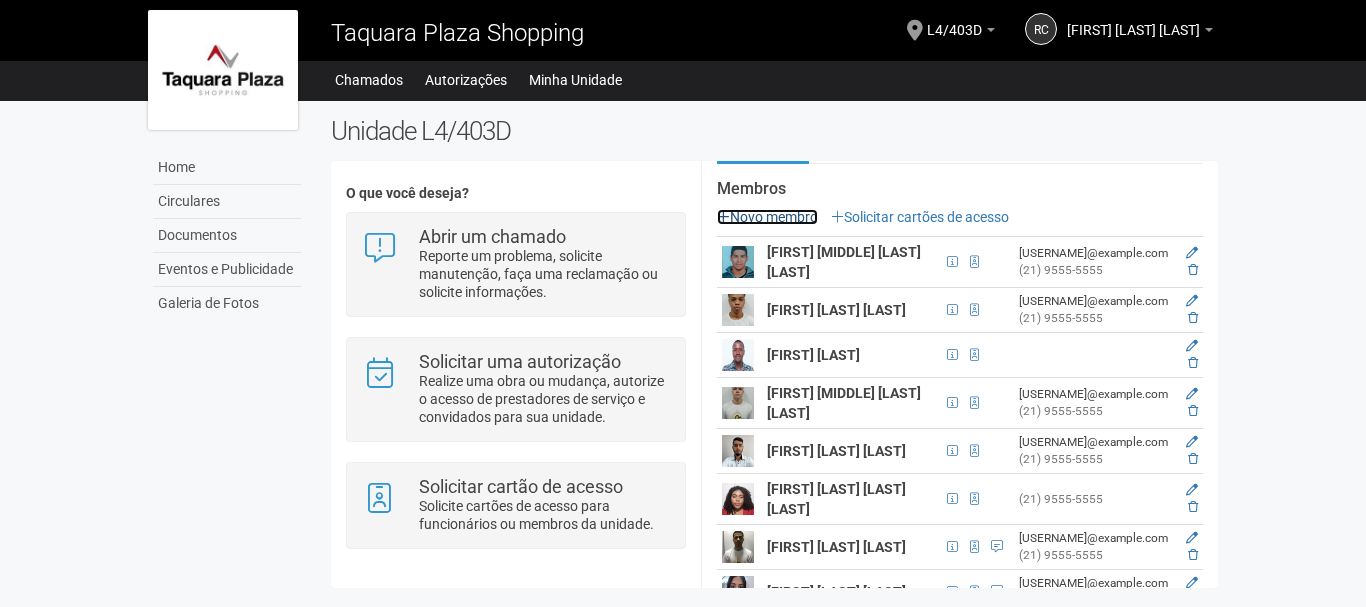 click on "Novo membro" at bounding box center (767, 217) 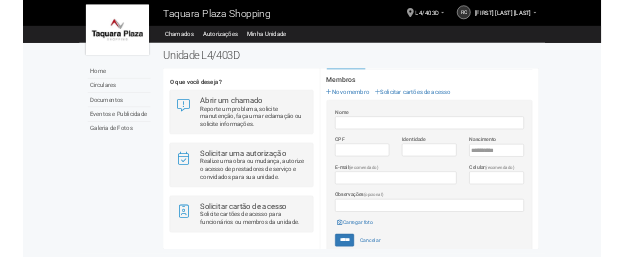scroll, scrollTop: 0, scrollLeft: 0, axis: both 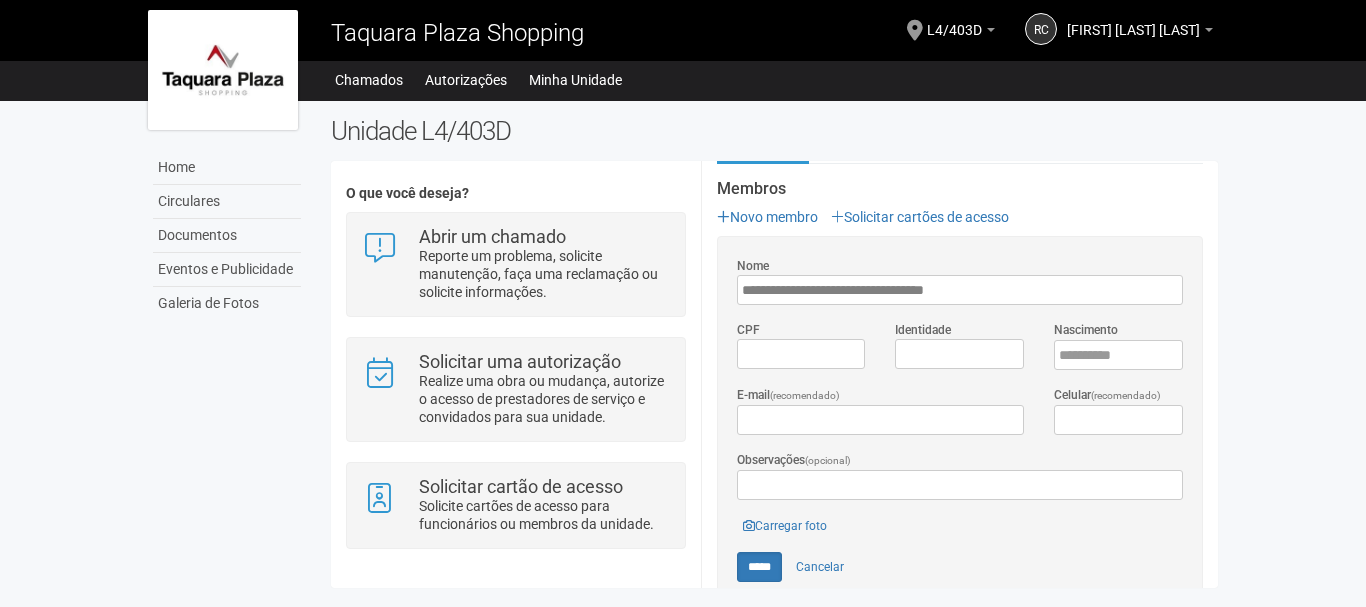 type on "**********" 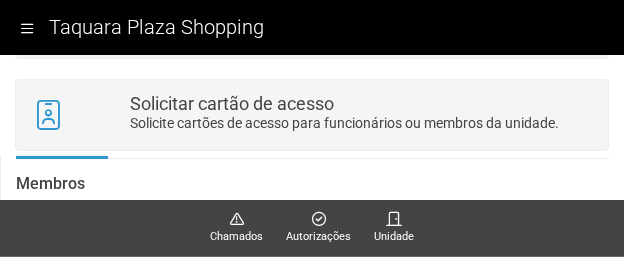 scroll, scrollTop: 358, scrollLeft: 0, axis: vertical 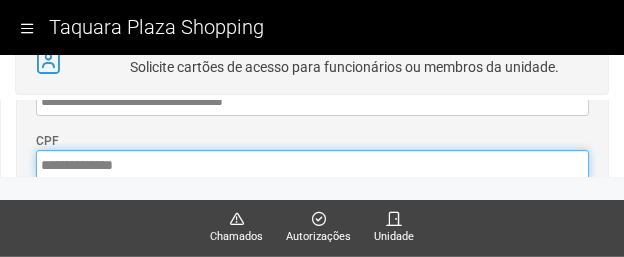 type on "**********" 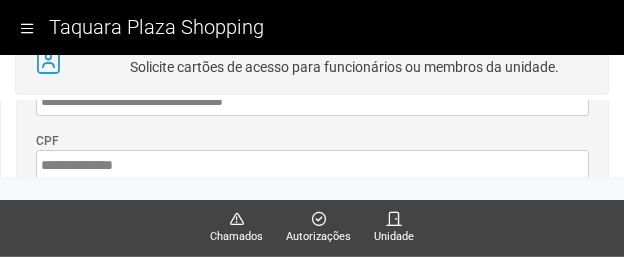 scroll, scrollTop: 614, scrollLeft: 0, axis: vertical 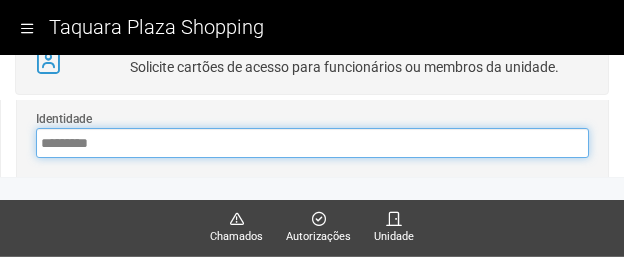 type on "*********" 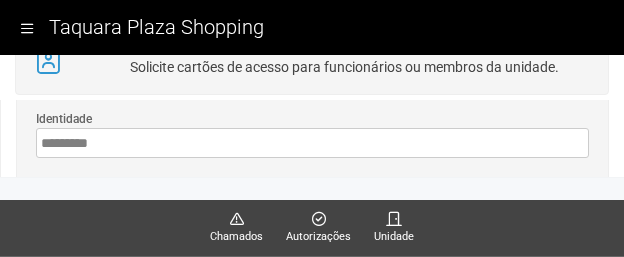 scroll, scrollTop: 678, scrollLeft: 0, axis: vertical 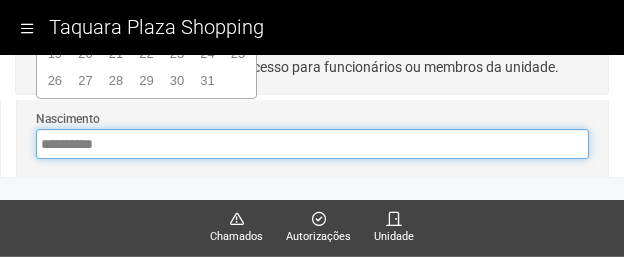 type on "**********" 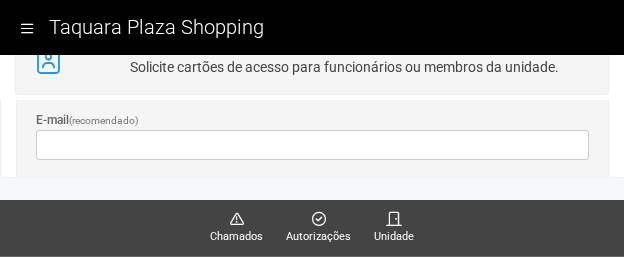 type on "**********" 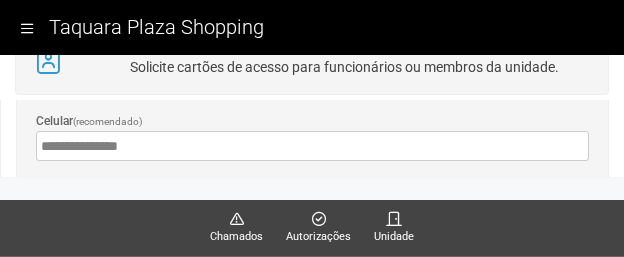 type 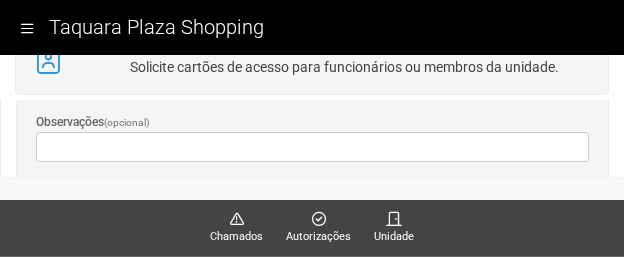 scroll, scrollTop: 884, scrollLeft: 0, axis: vertical 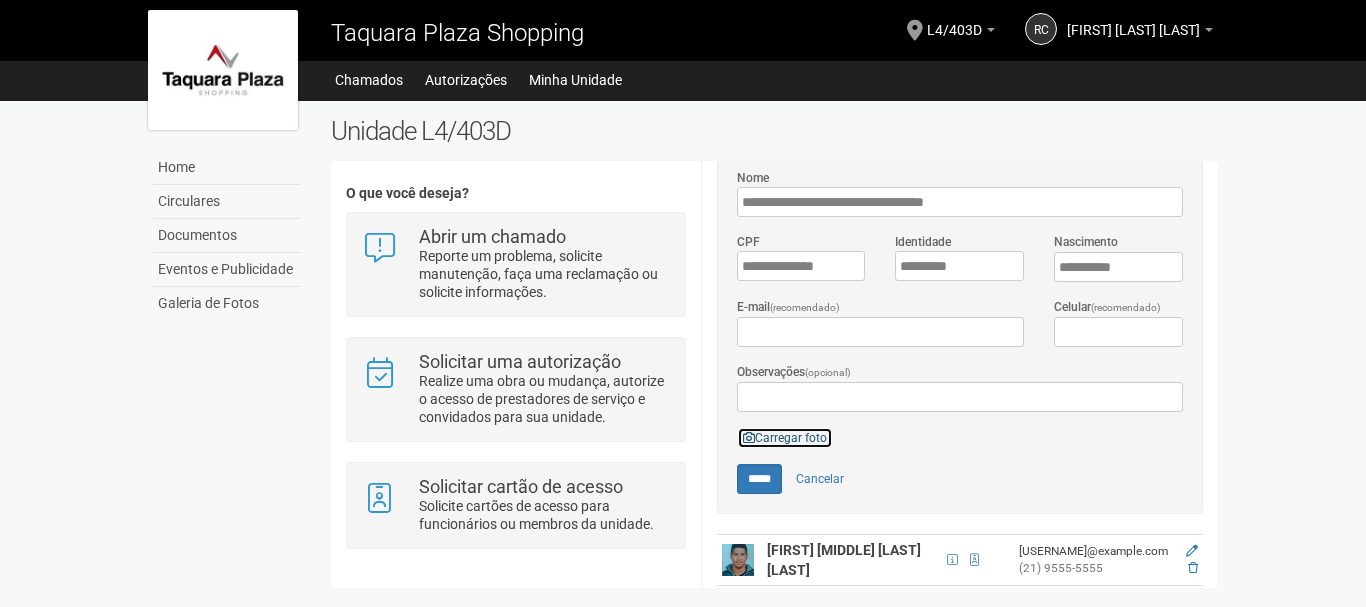 click on "Carregar foto" at bounding box center (785, 438) 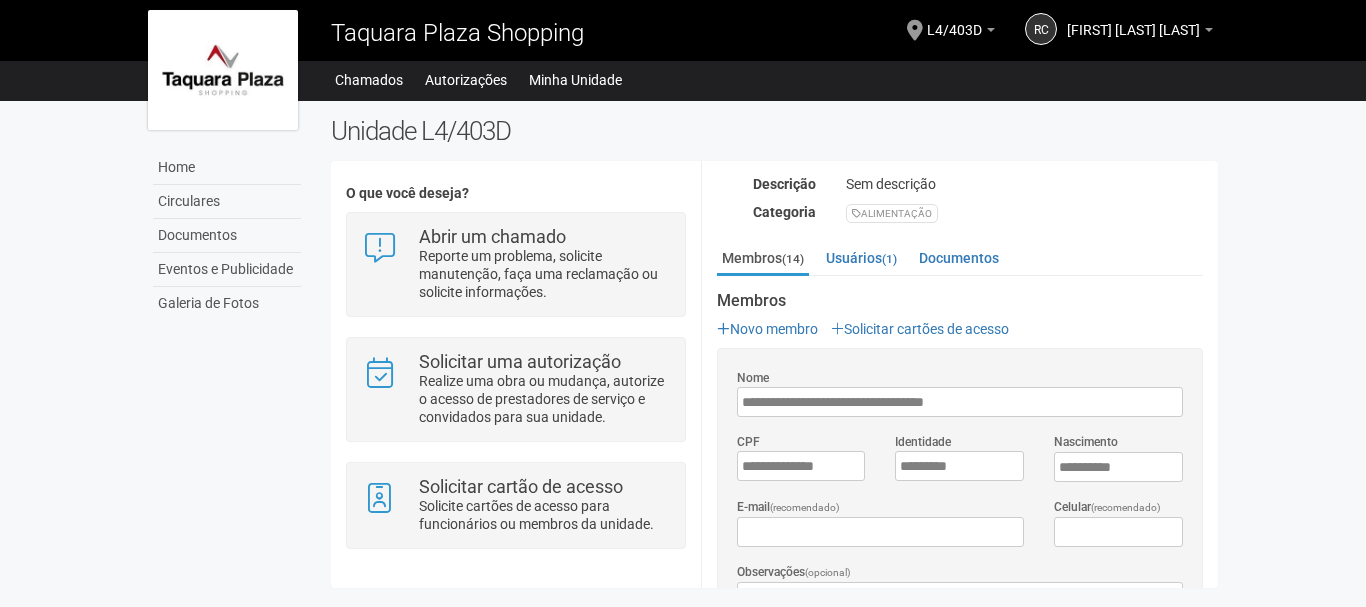 scroll, scrollTop: 488, scrollLeft: 0, axis: vertical 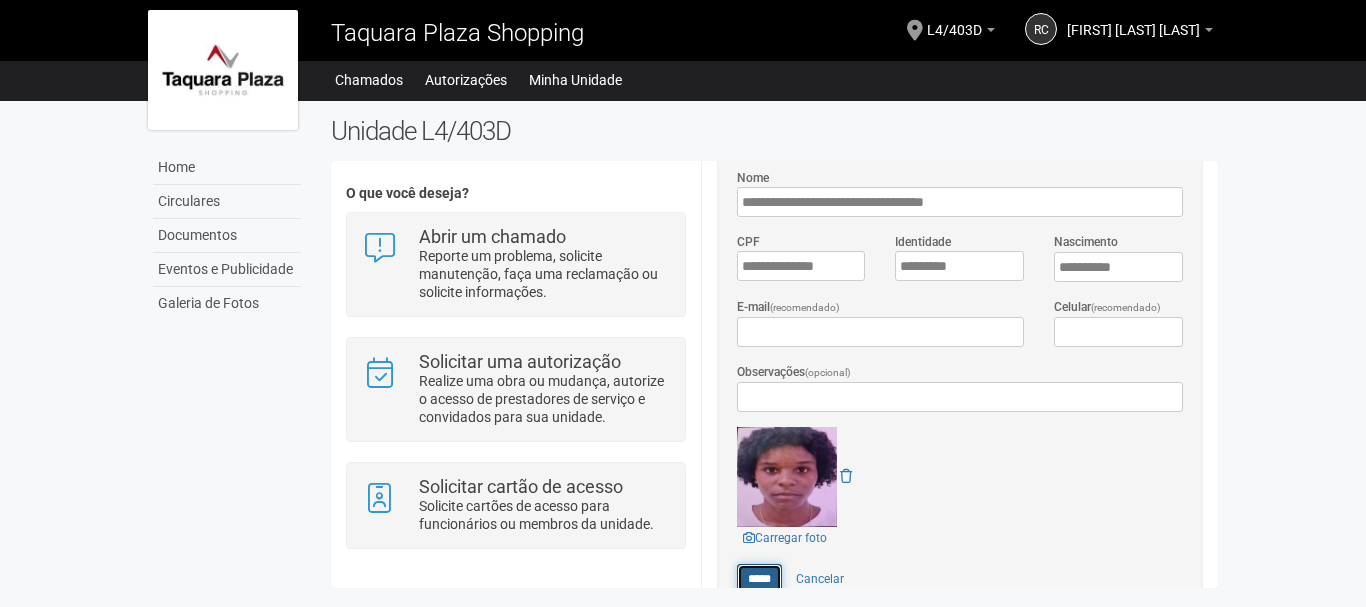 click on "*****" at bounding box center [759, 579] 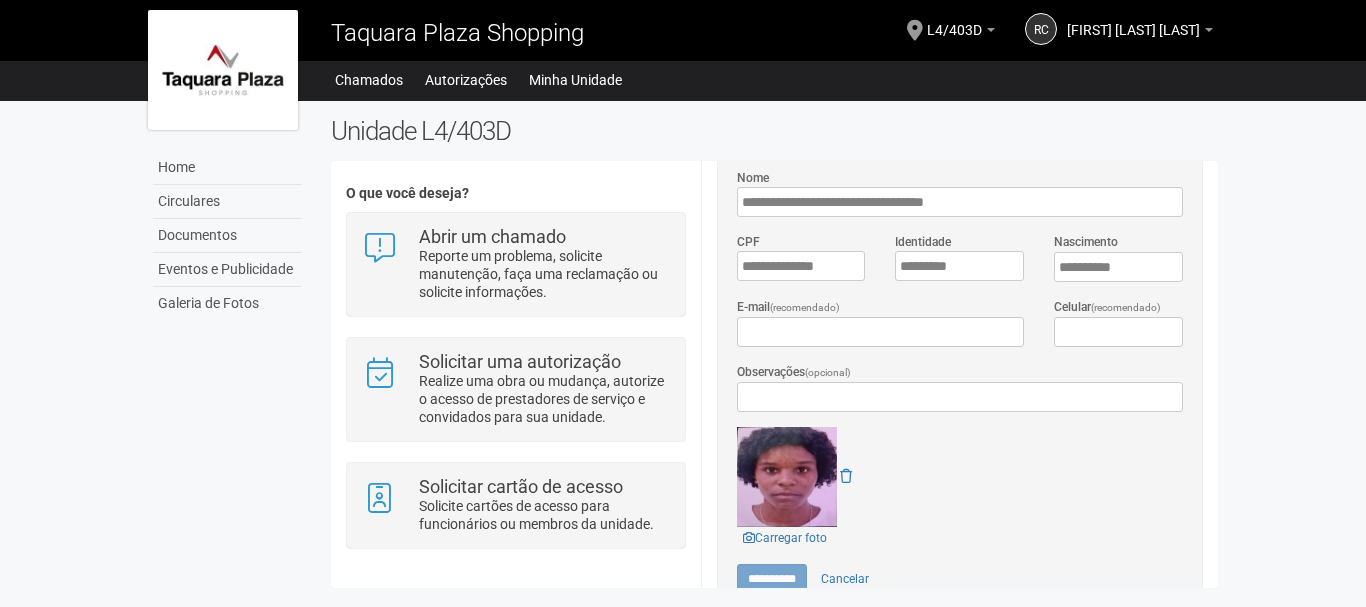 type on "*****" 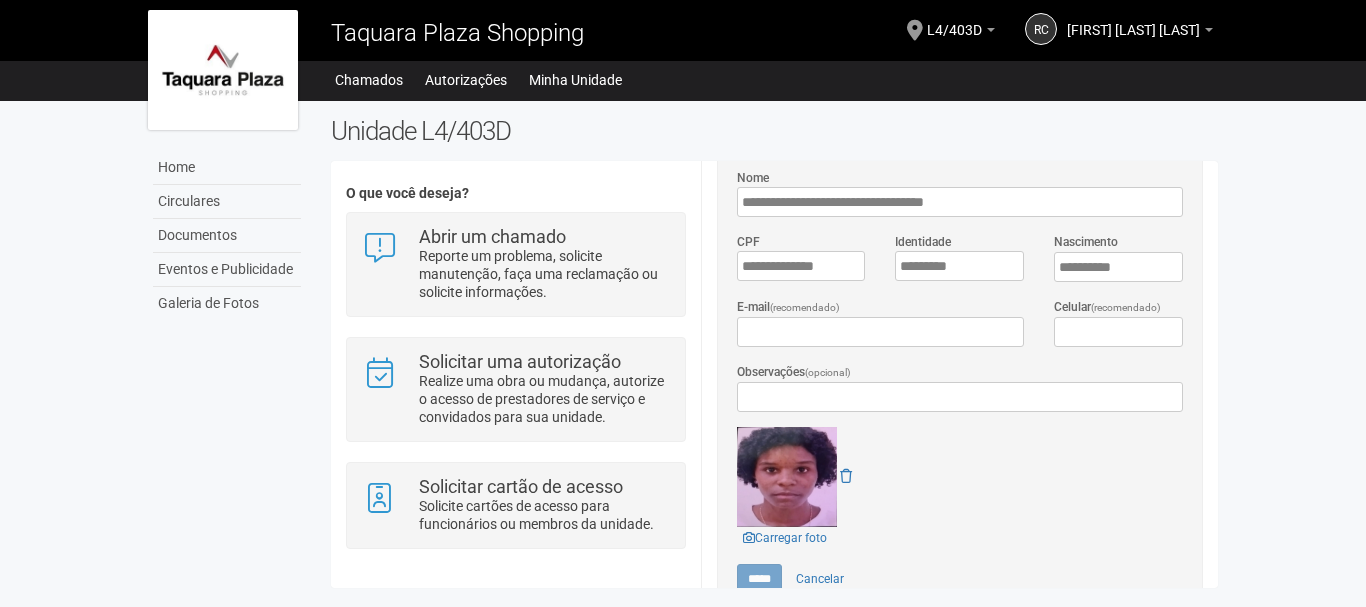 scroll, scrollTop: 0, scrollLeft: 0, axis: both 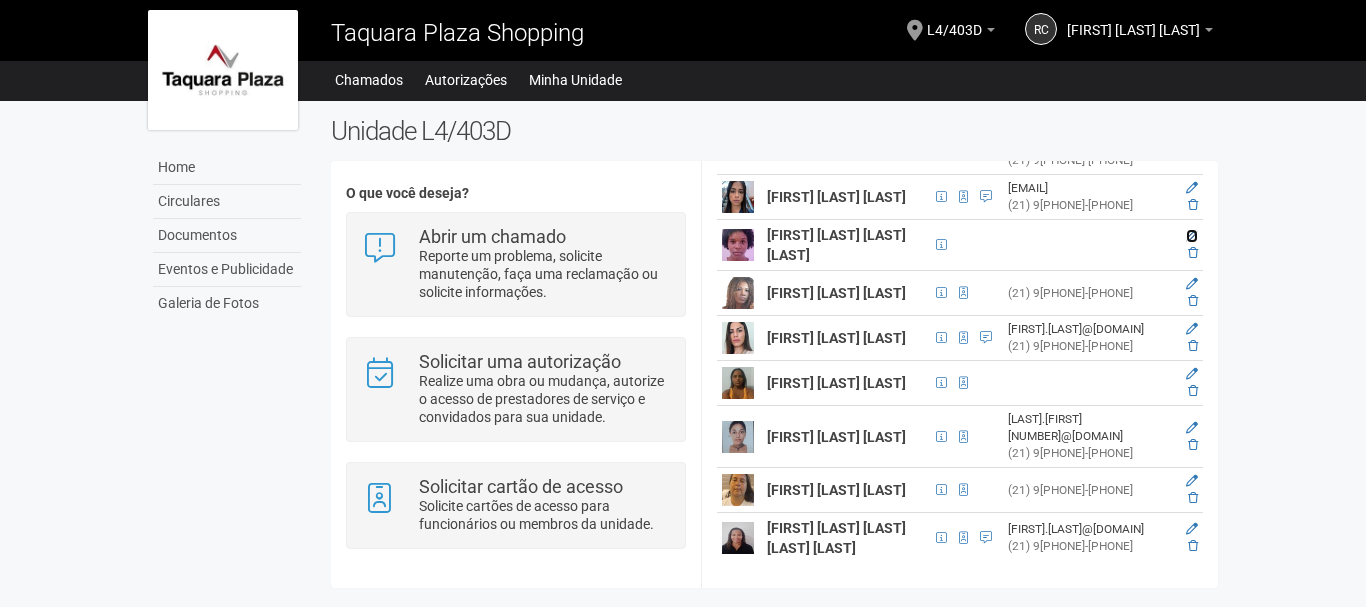 click at bounding box center (1192, 236) 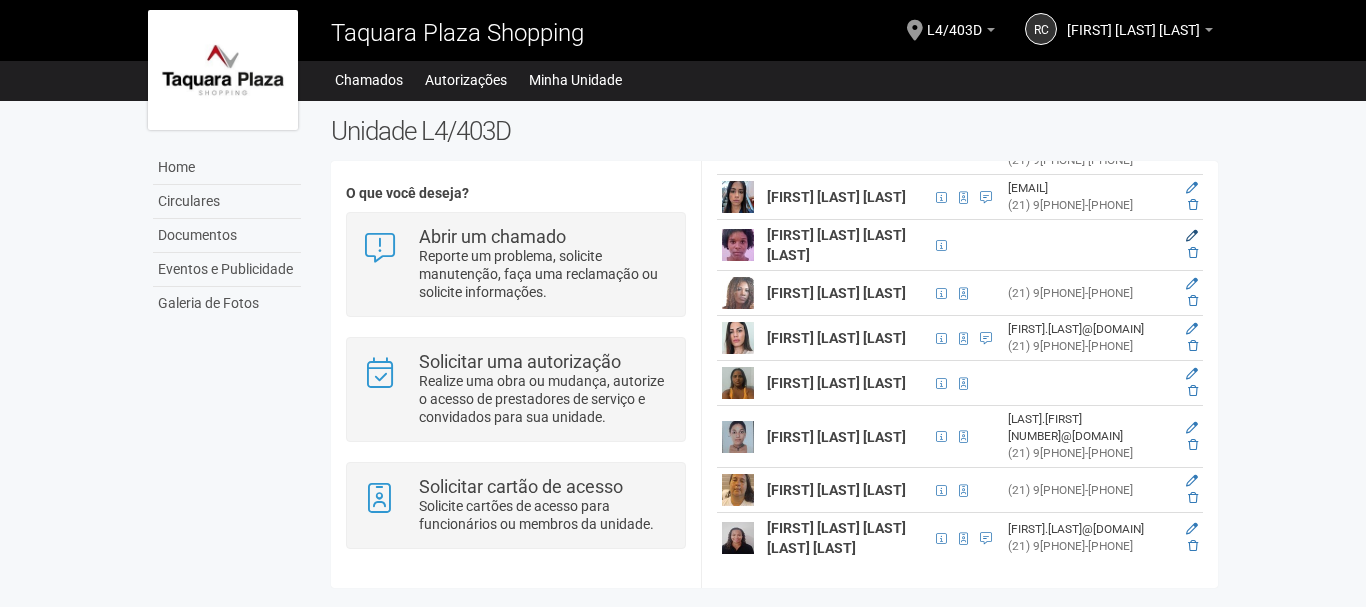 scroll, scrollTop: 48, scrollLeft: 0, axis: vertical 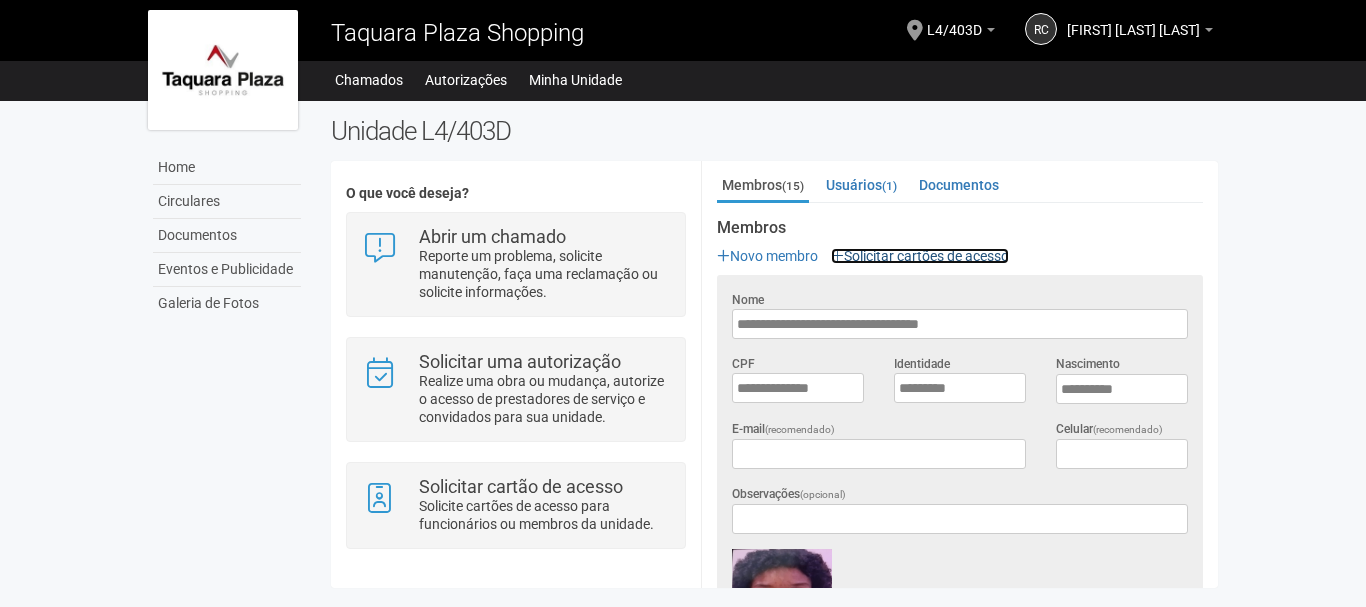 click on "Solicitar cartões de acesso" at bounding box center (920, 256) 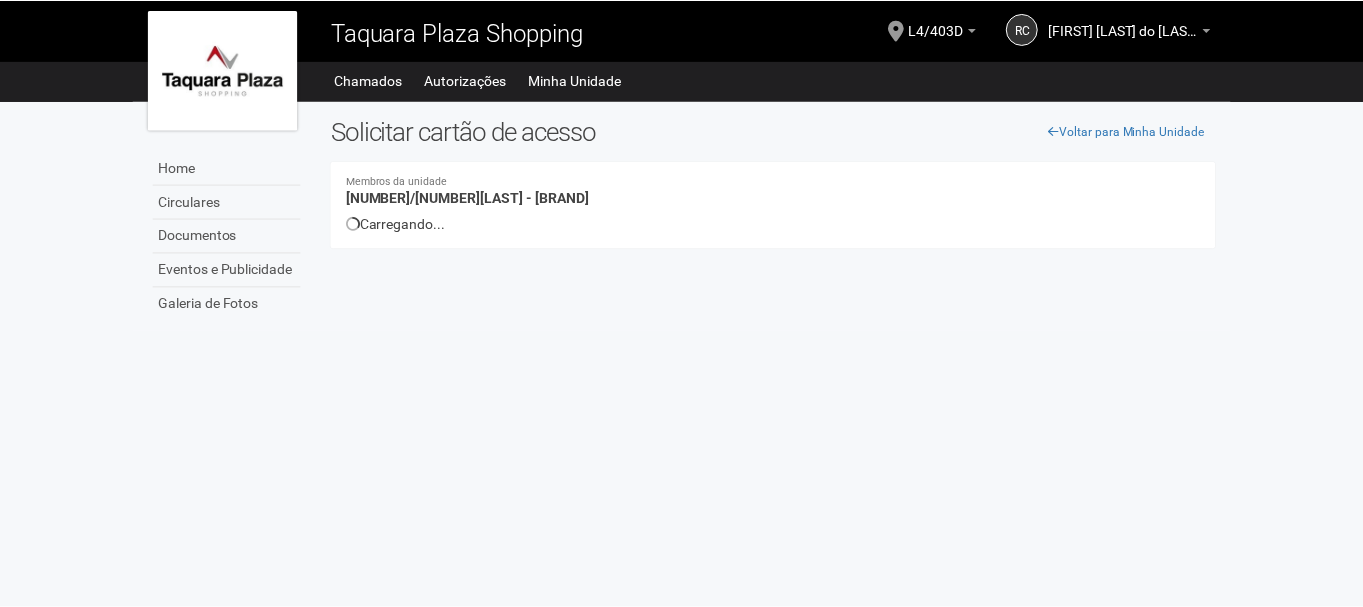scroll, scrollTop: 0, scrollLeft: 0, axis: both 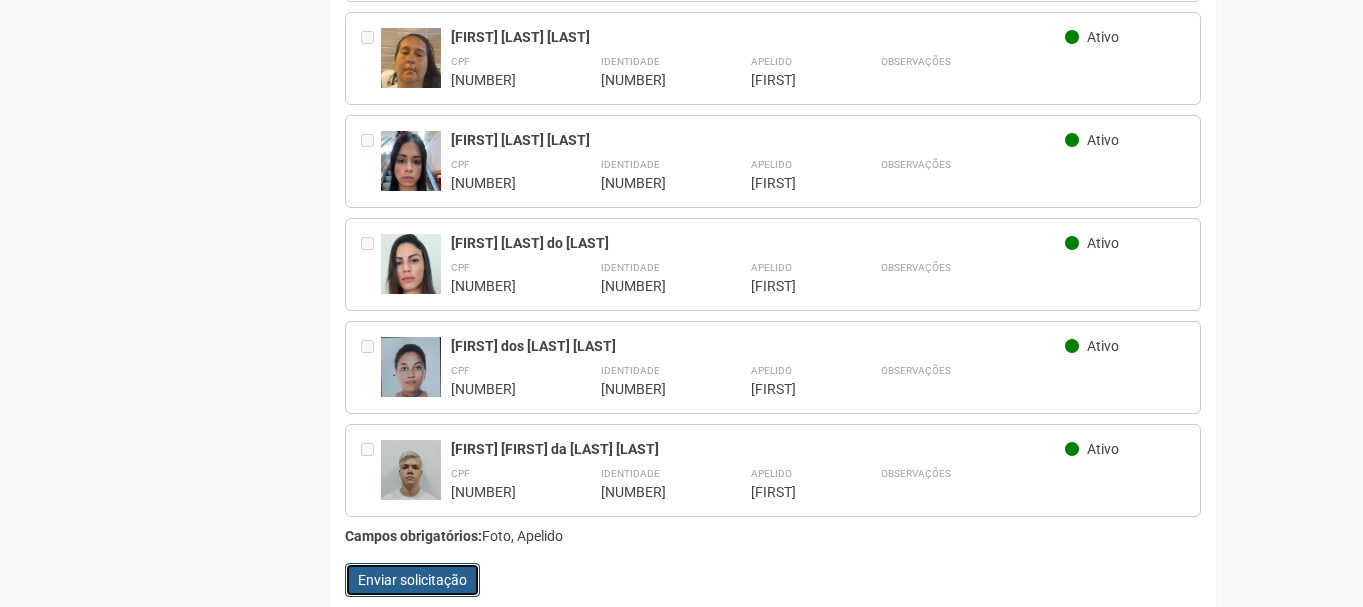 click on "Enviar solicitação" at bounding box center (412, 580) 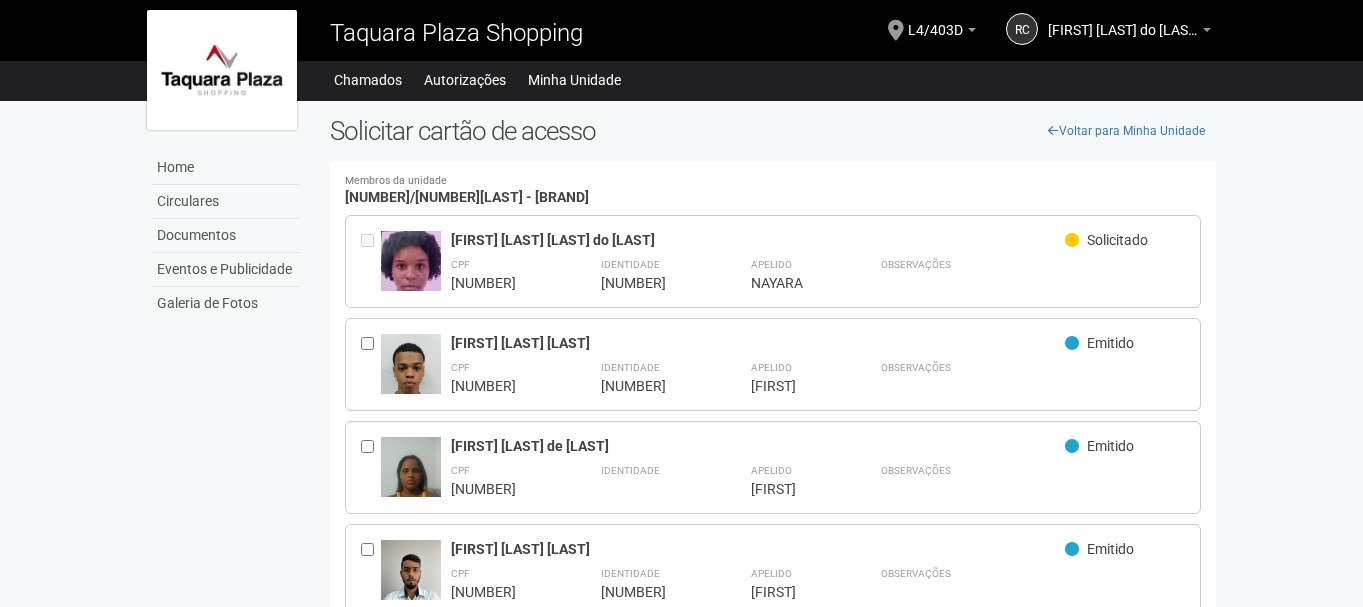 scroll, scrollTop: 200, scrollLeft: 0, axis: vertical 